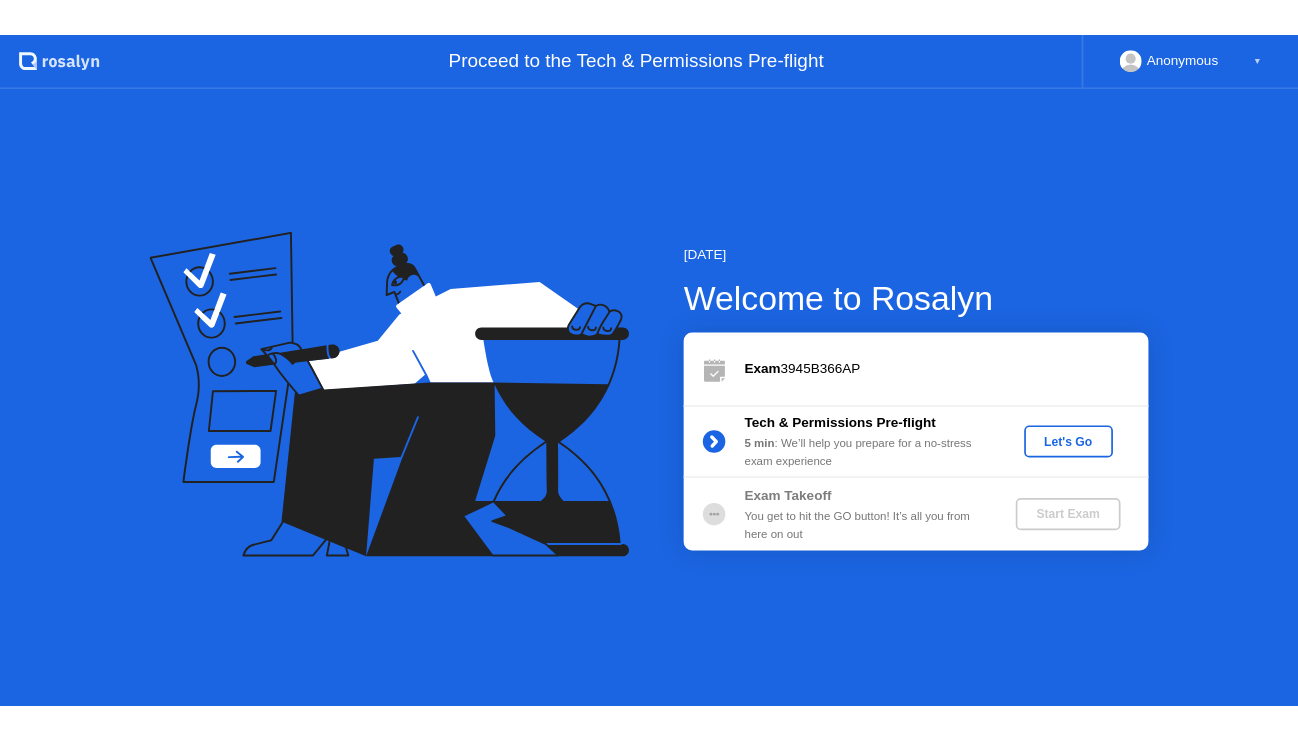 scroll, scrollTop: 0, scrollLeft: 0, axis: both 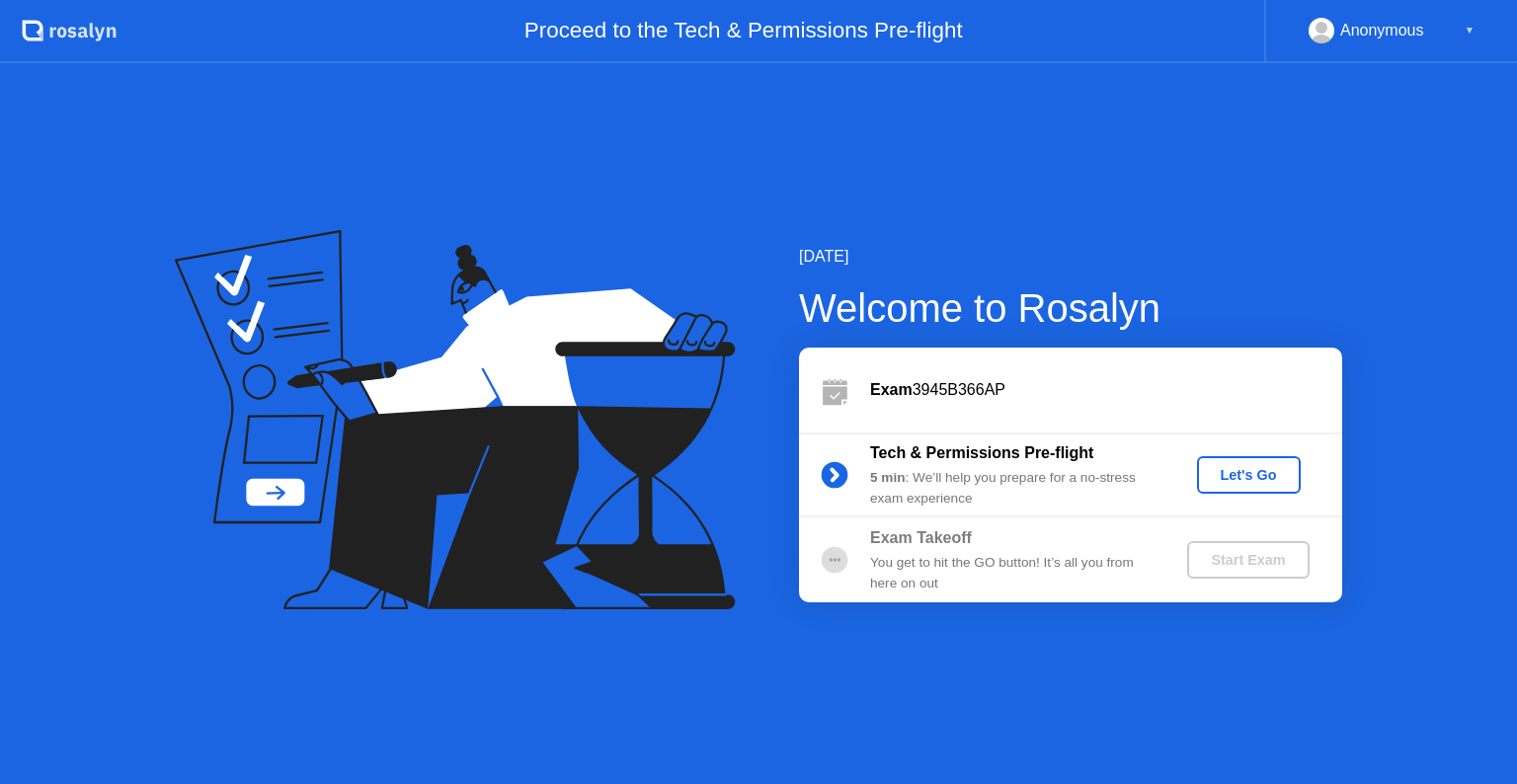 click on "Let's Go" 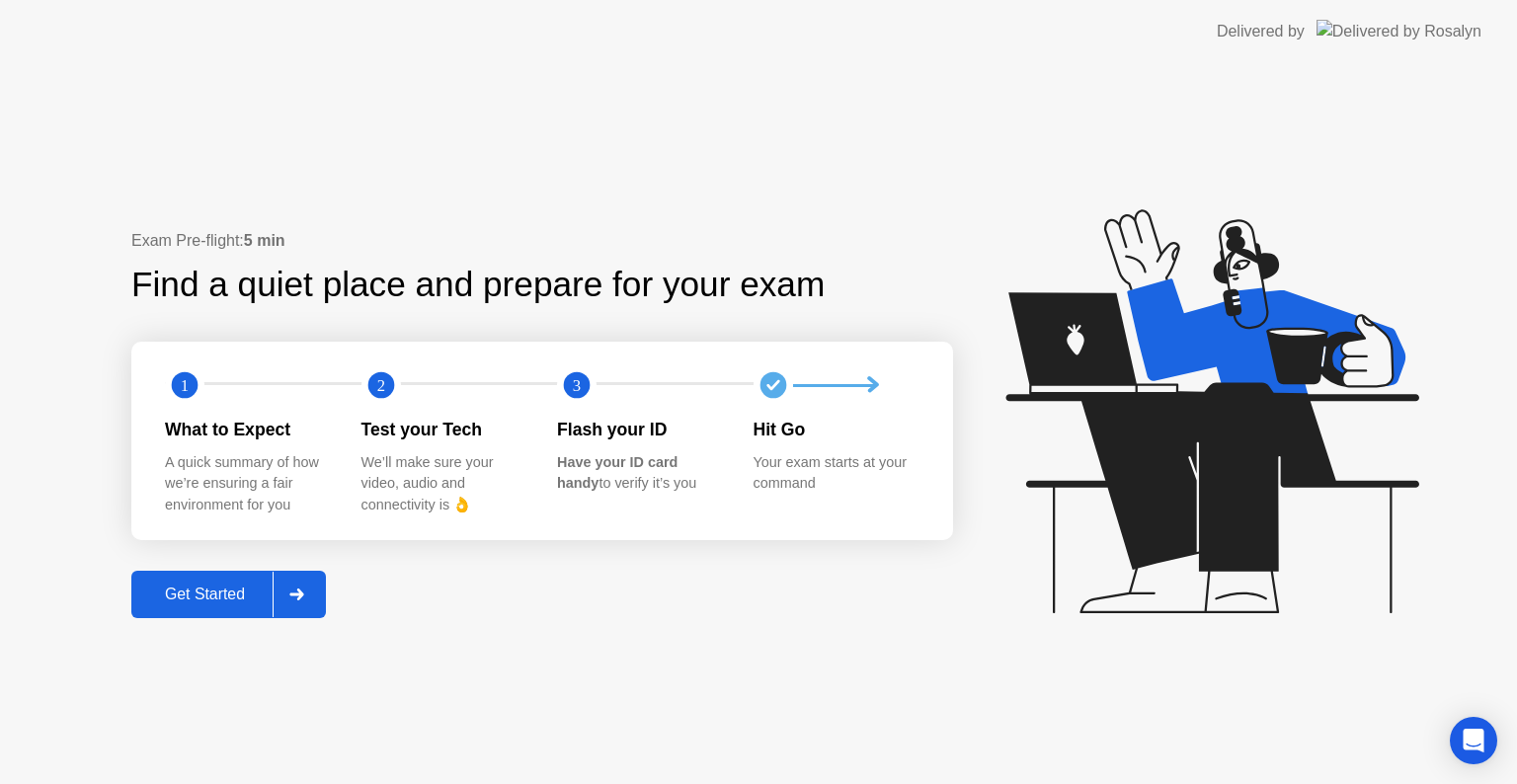 click on "Get Started" 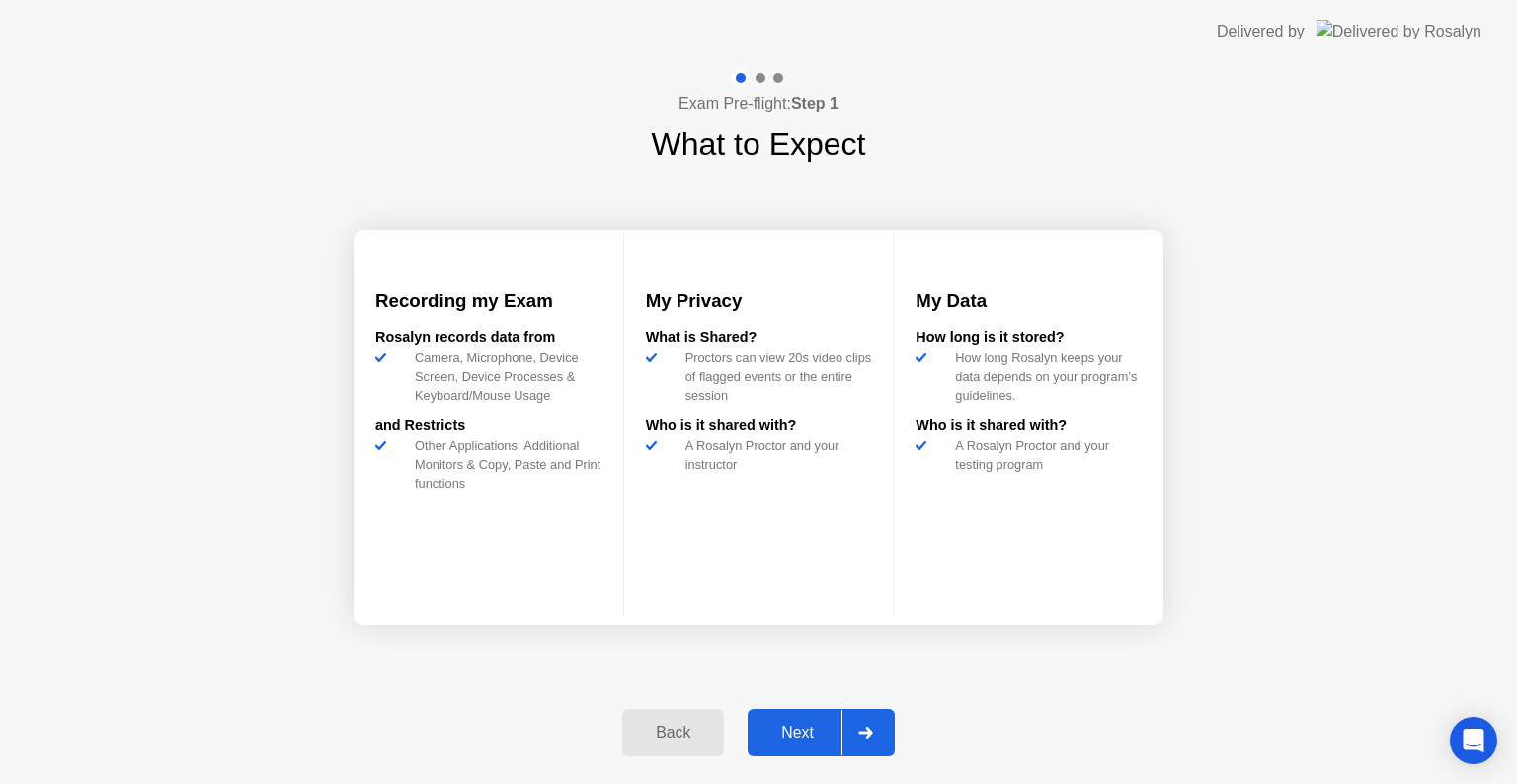 click on "Next" 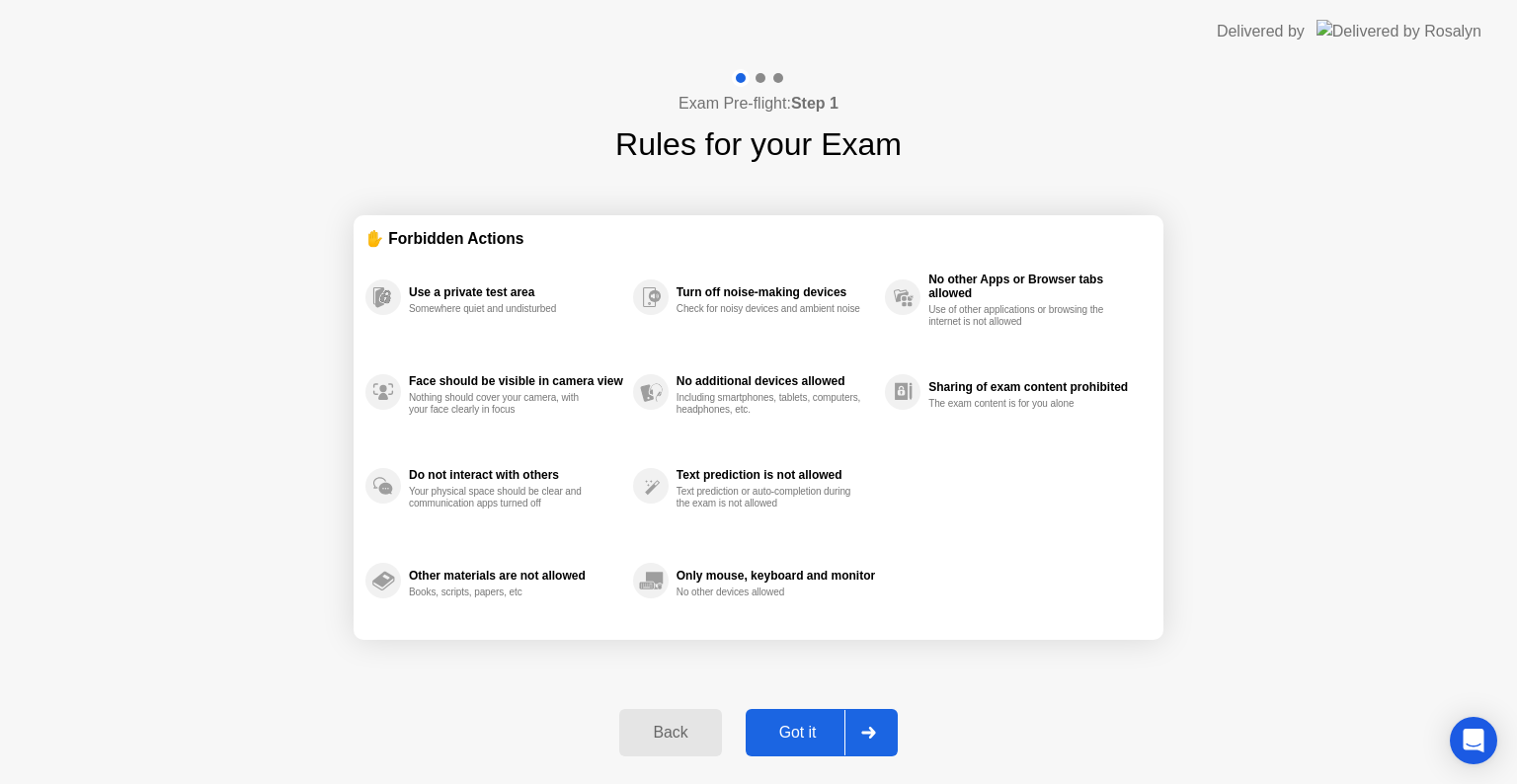 click on "Got it" 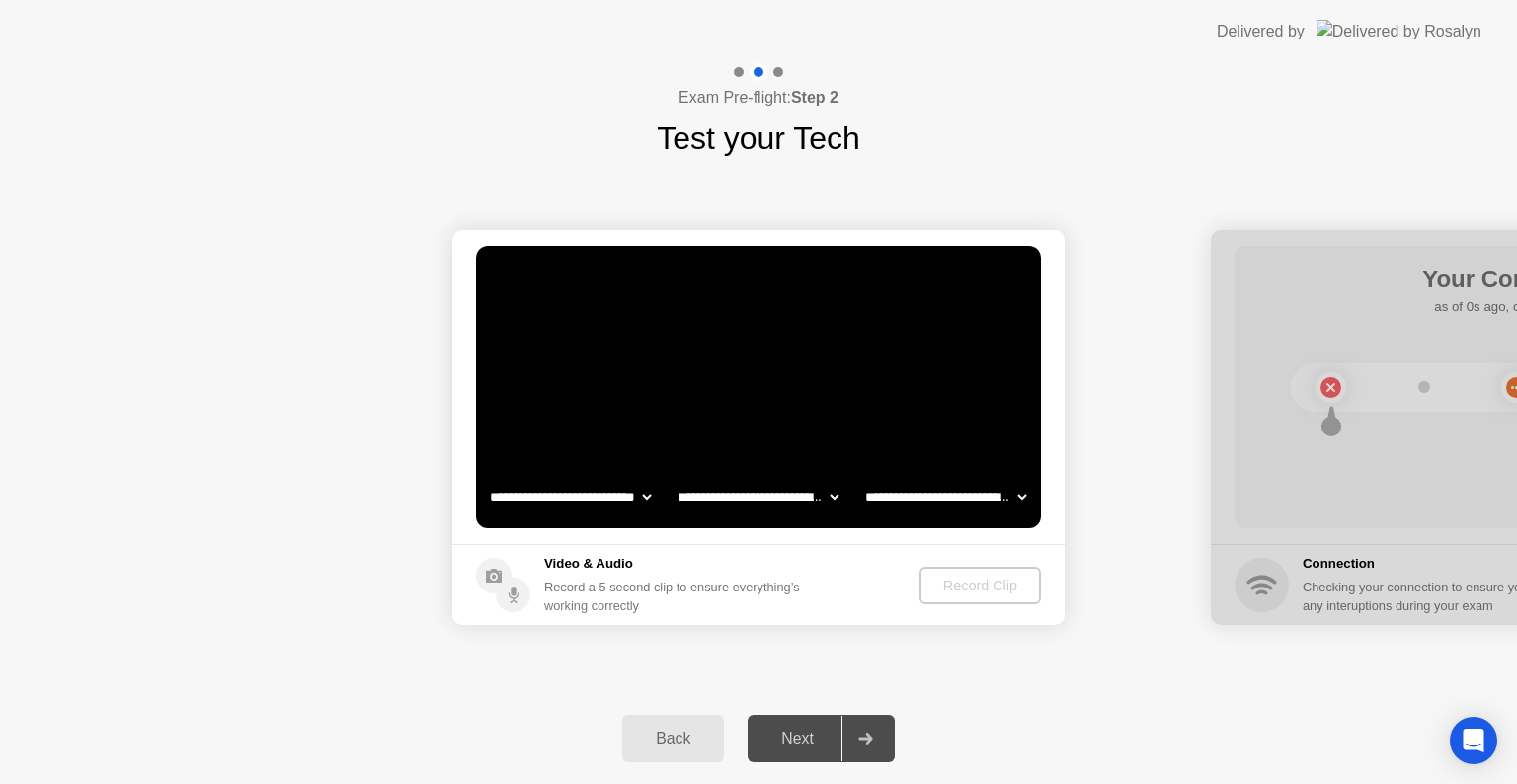 click on "Record Clip" 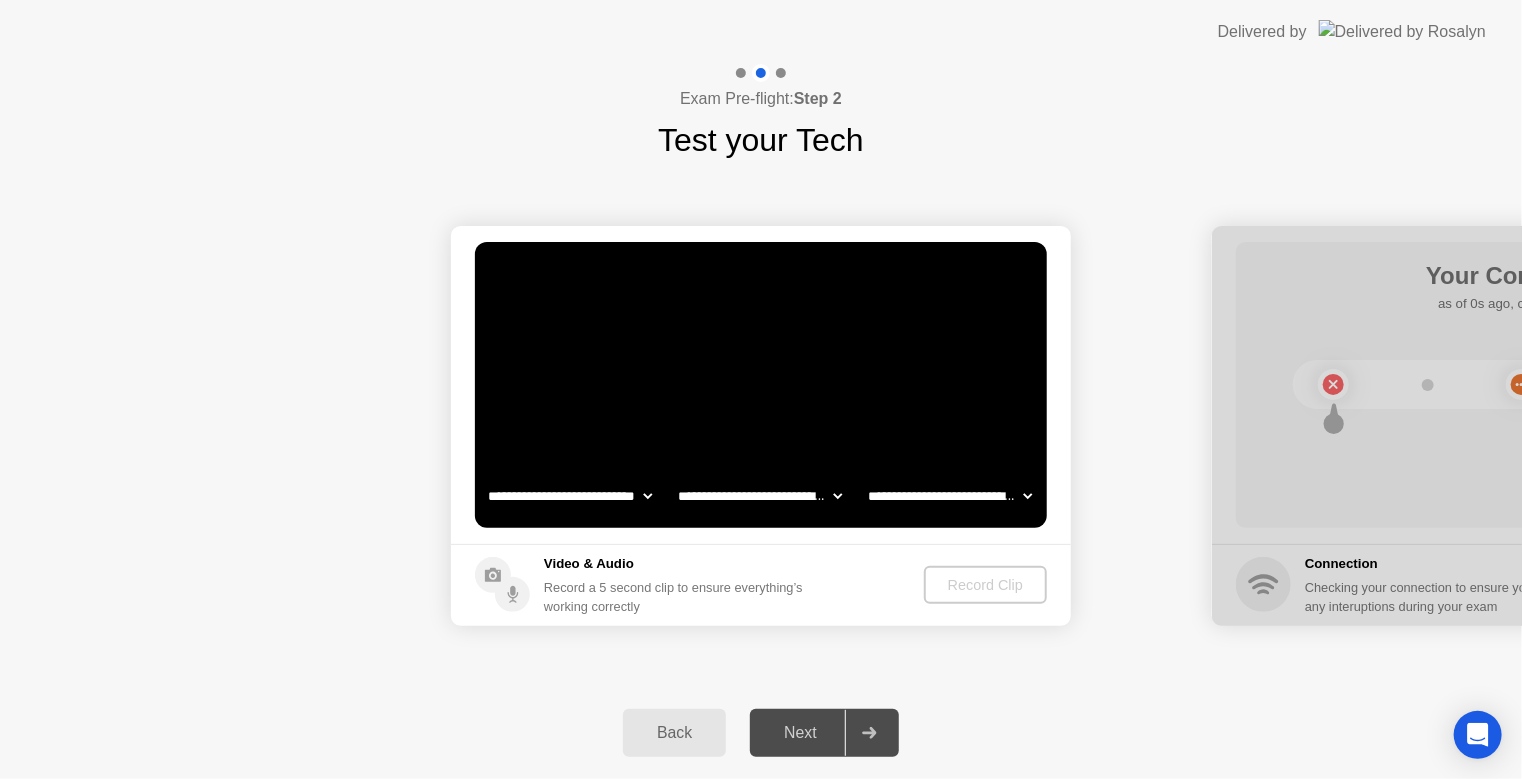 click on "Next" 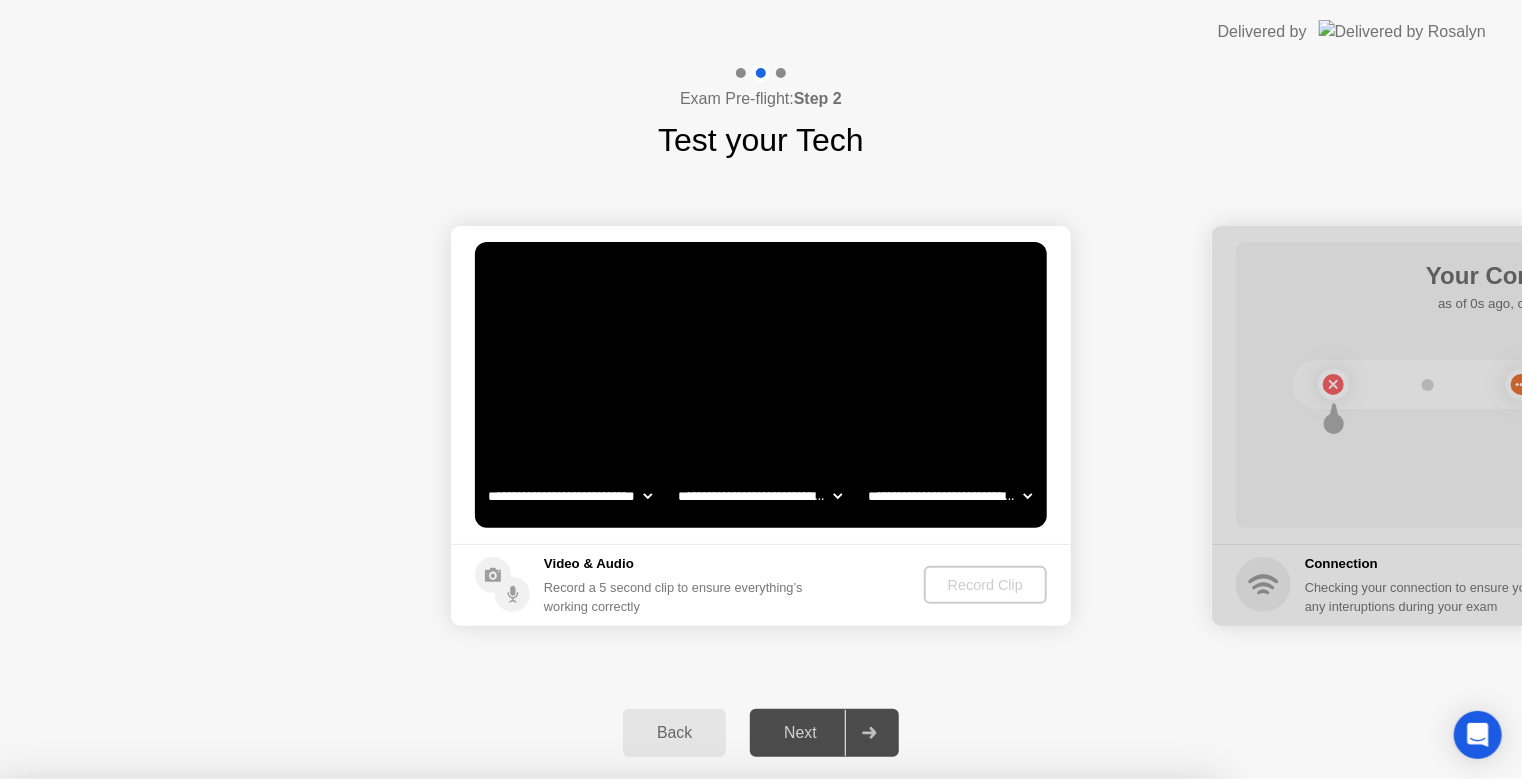 click on "No" at bounding box center [657, 892] 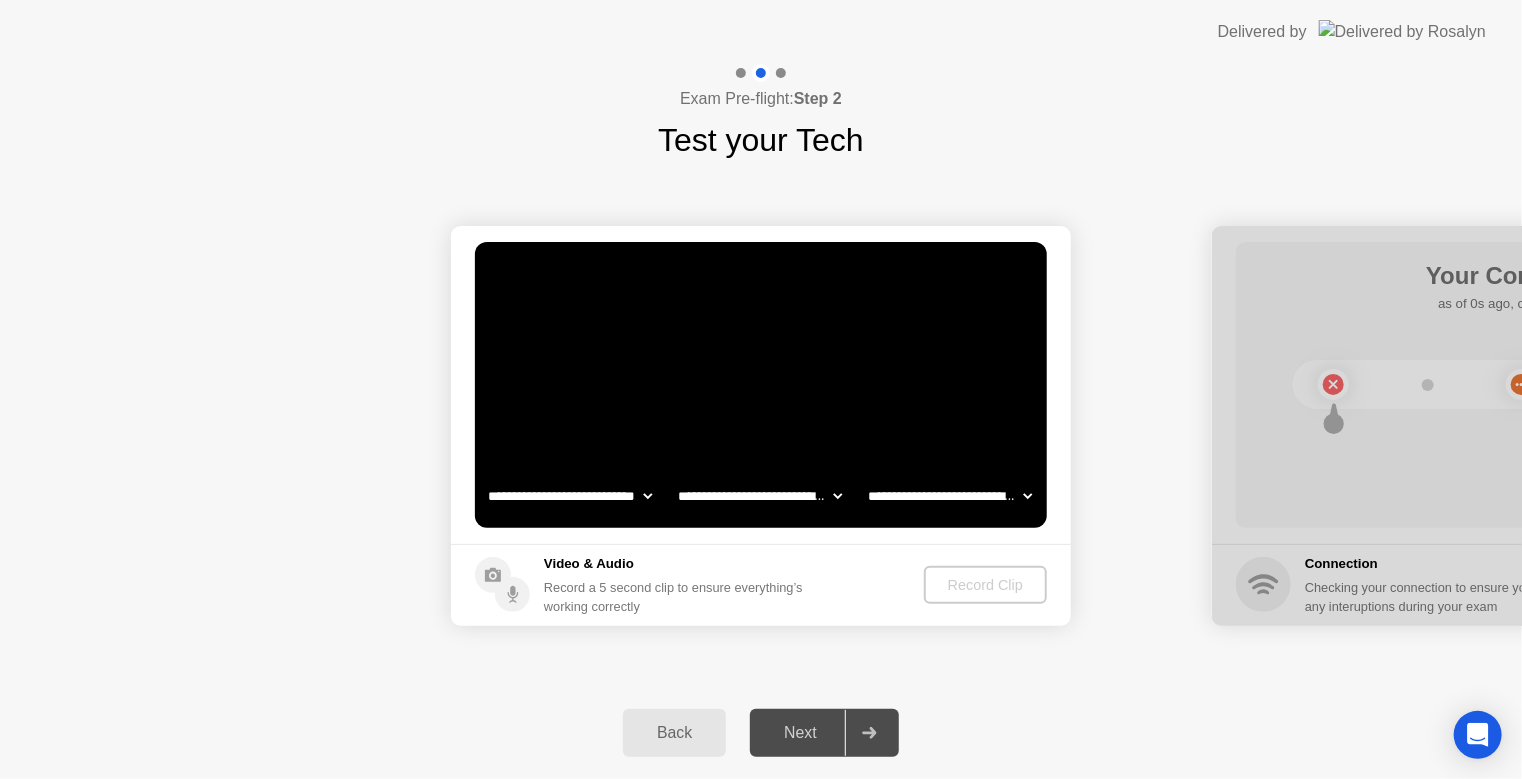 click on "Next" 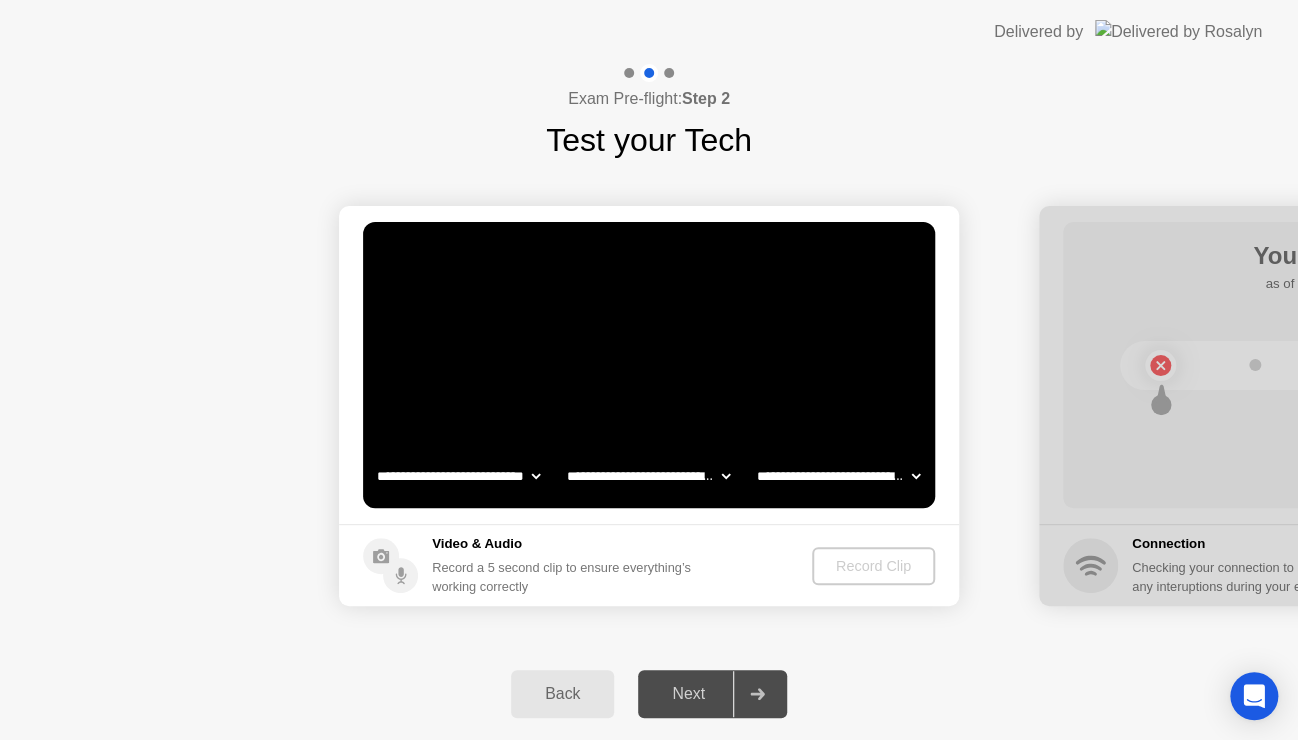 click on "Back Next" 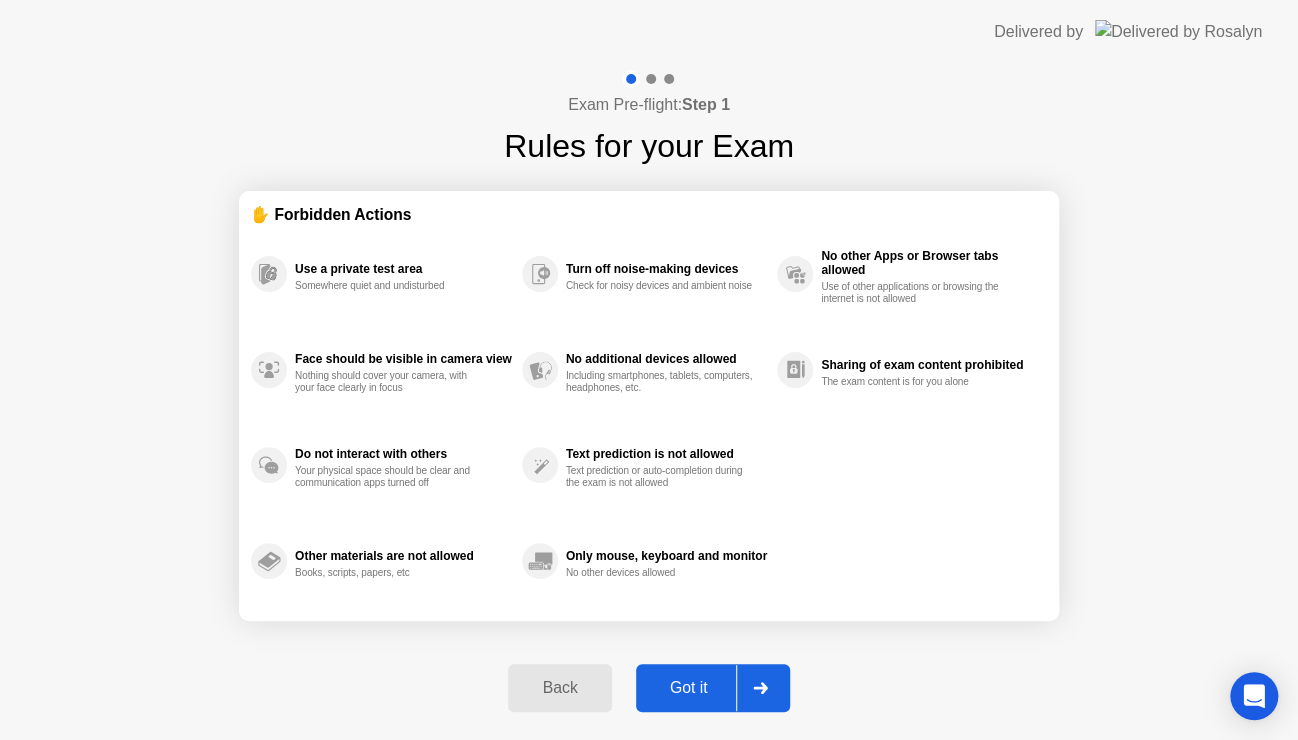 click on "Back" 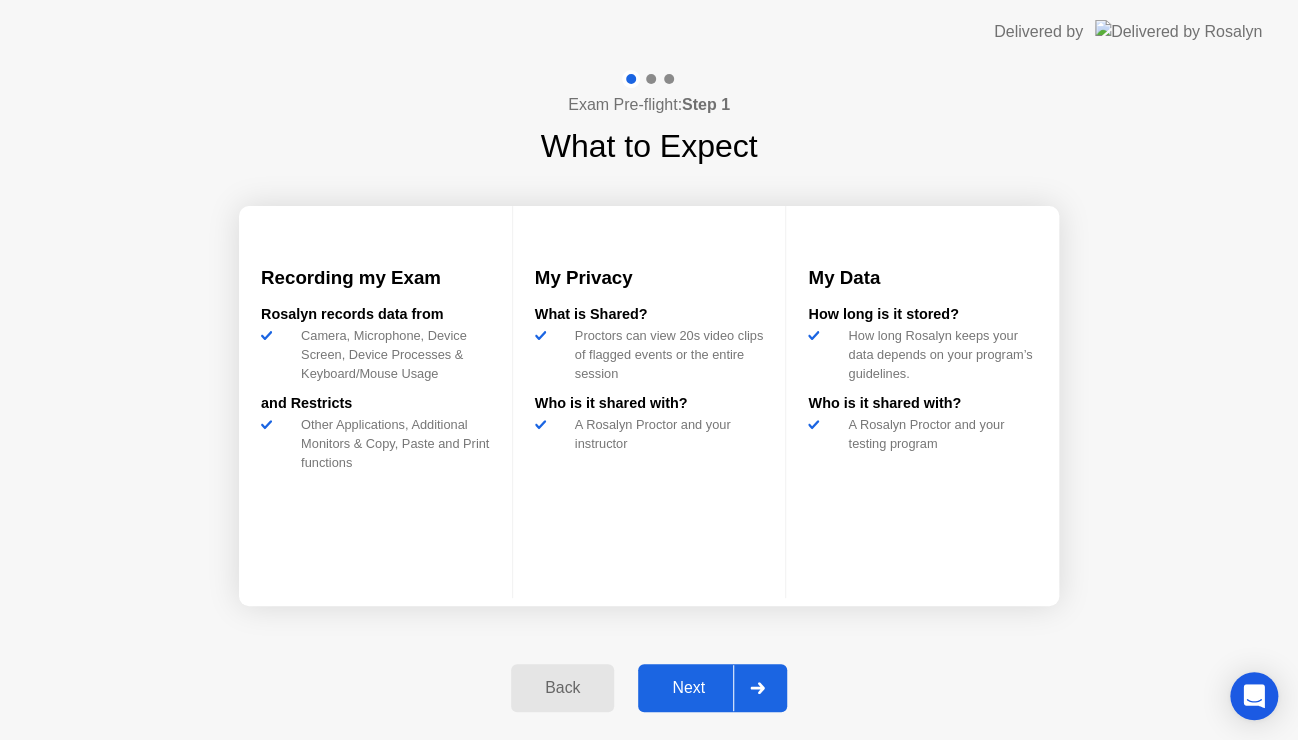 click on "Next" 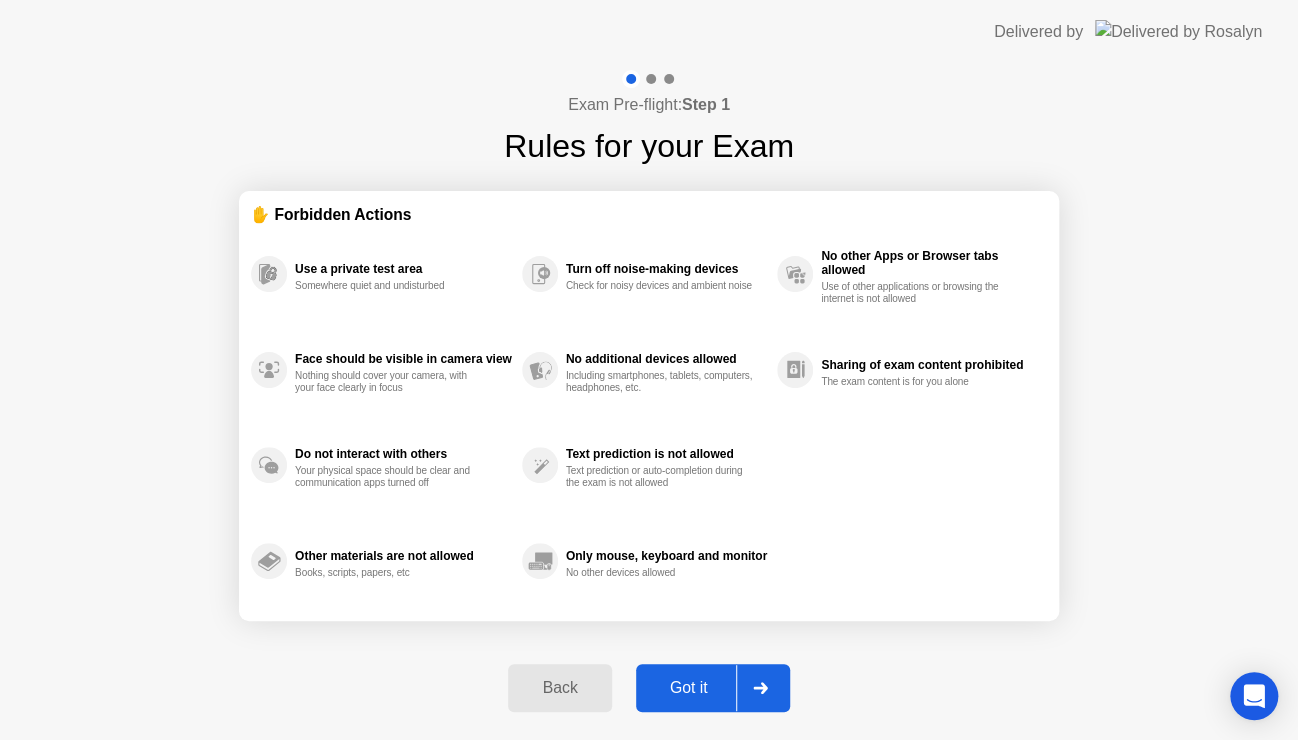 click on "Got it" 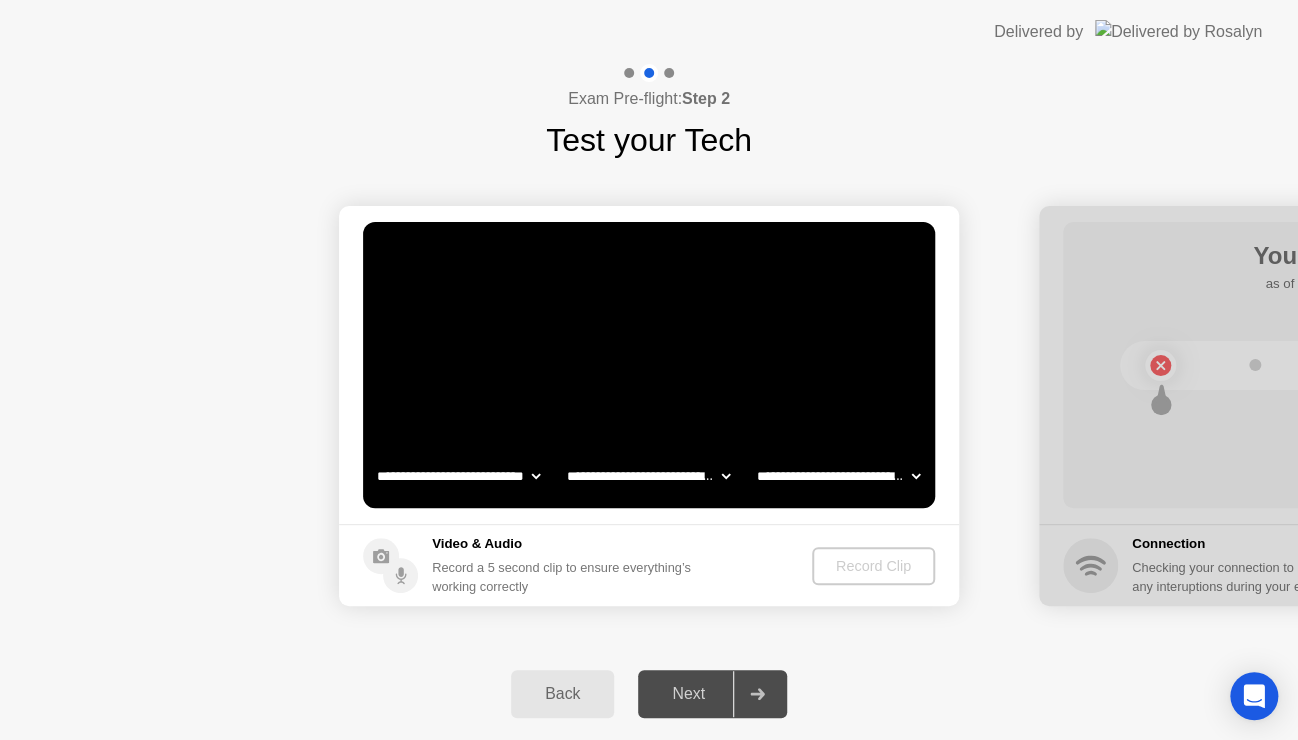 click on "Record a 5 second clip to ensure everything’s working correctly" 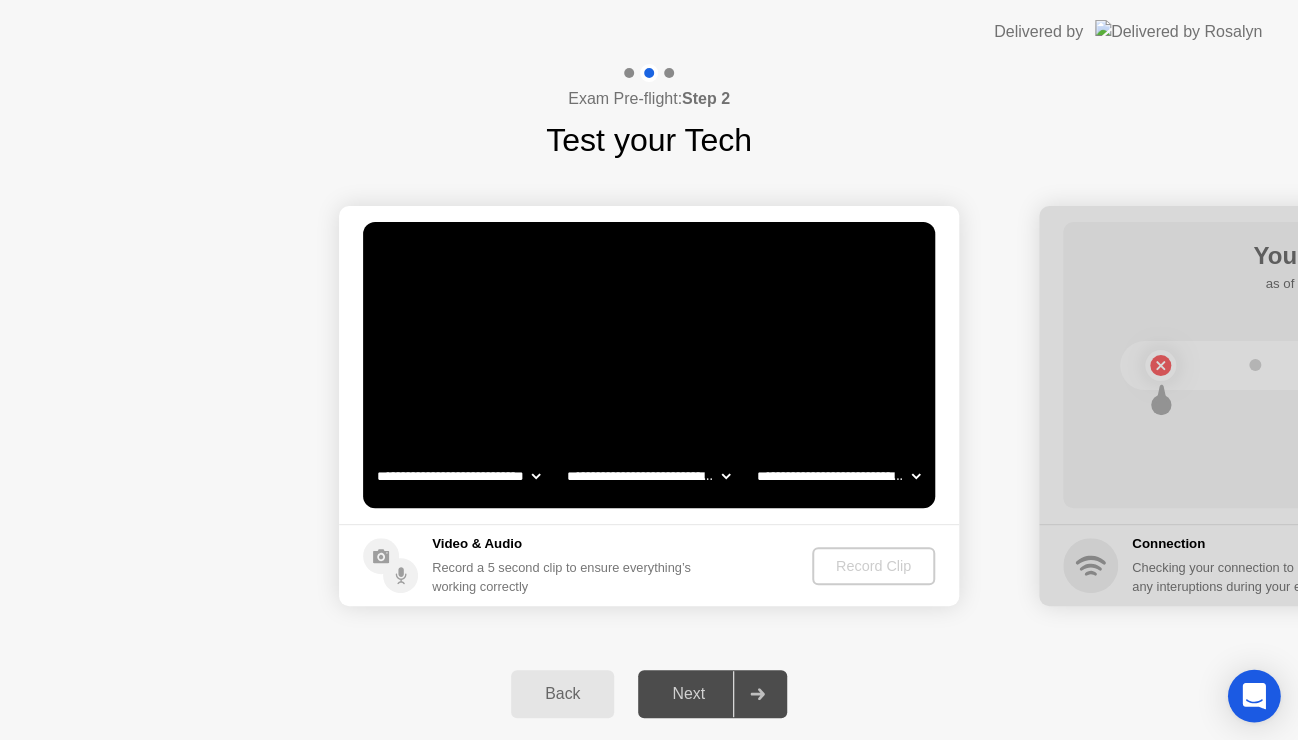click 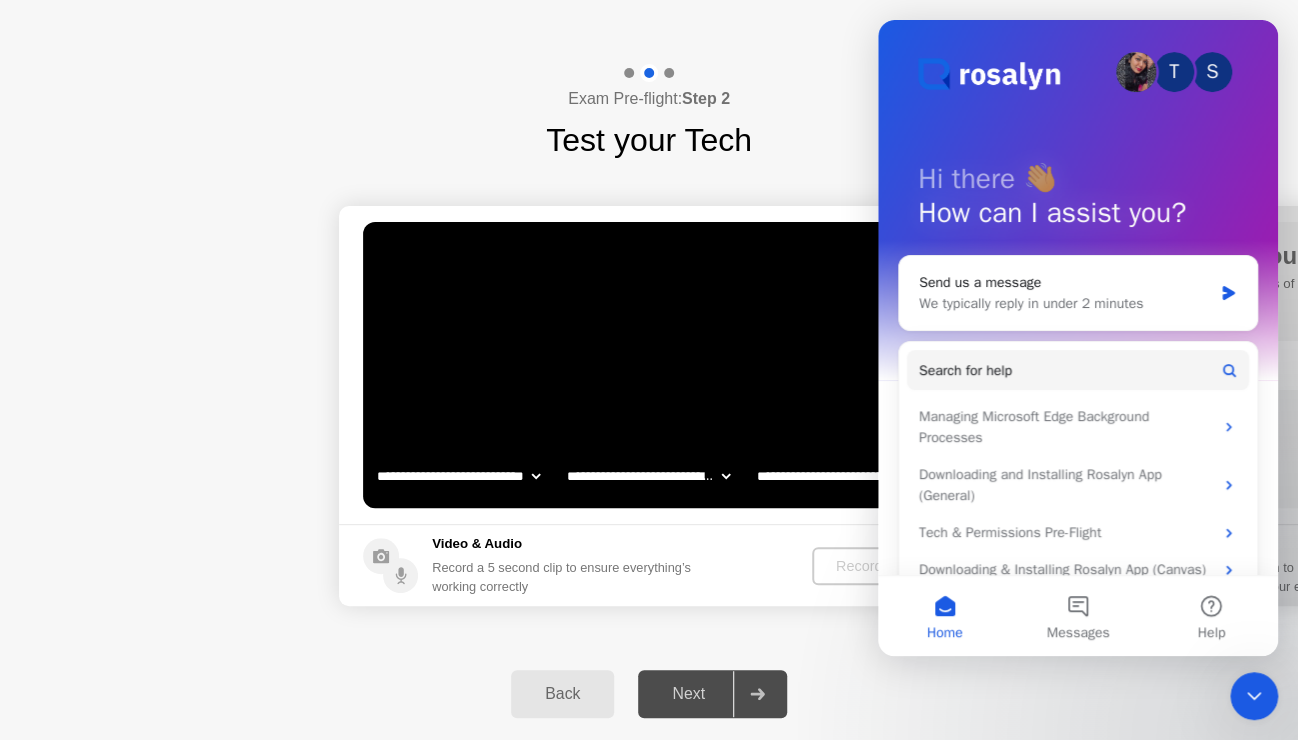 scroll, scrollTop: 0, scrollLeft: 0, axis: both 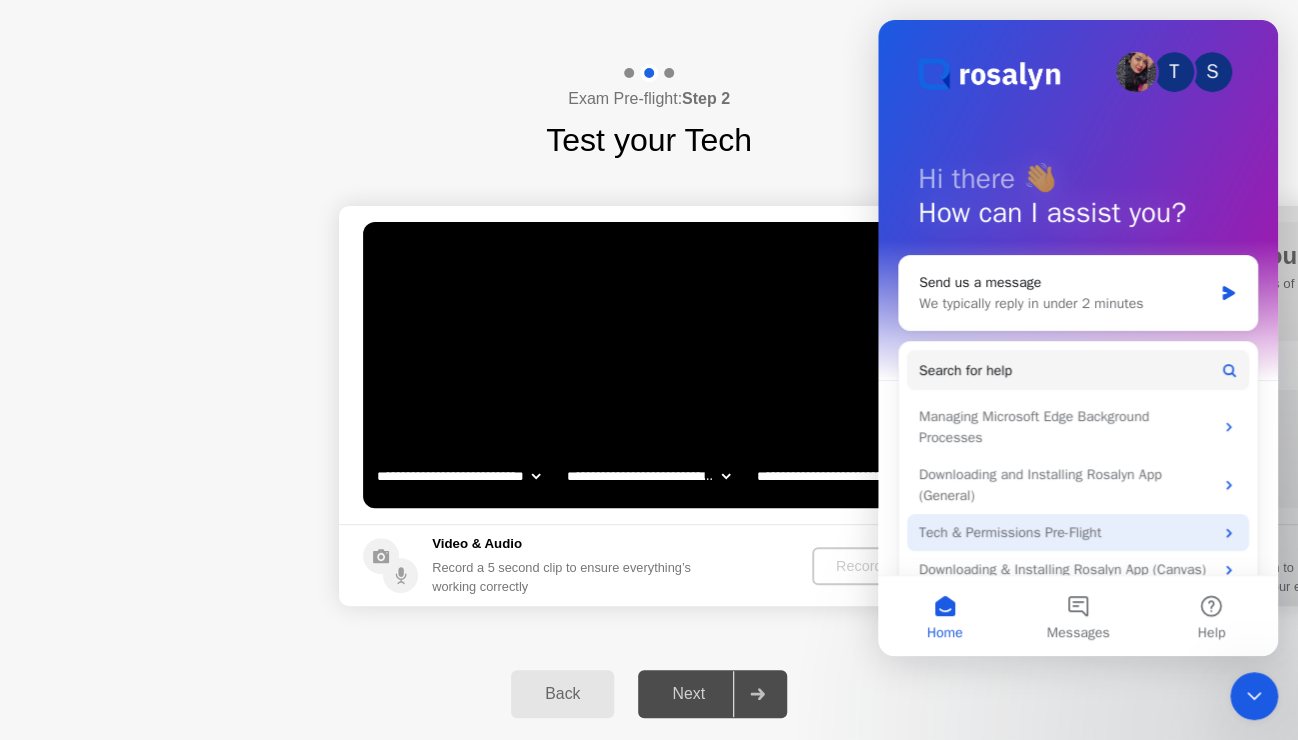 click on "Tech & Permissions Pre-Flight" at bounding box center (1066, 532) 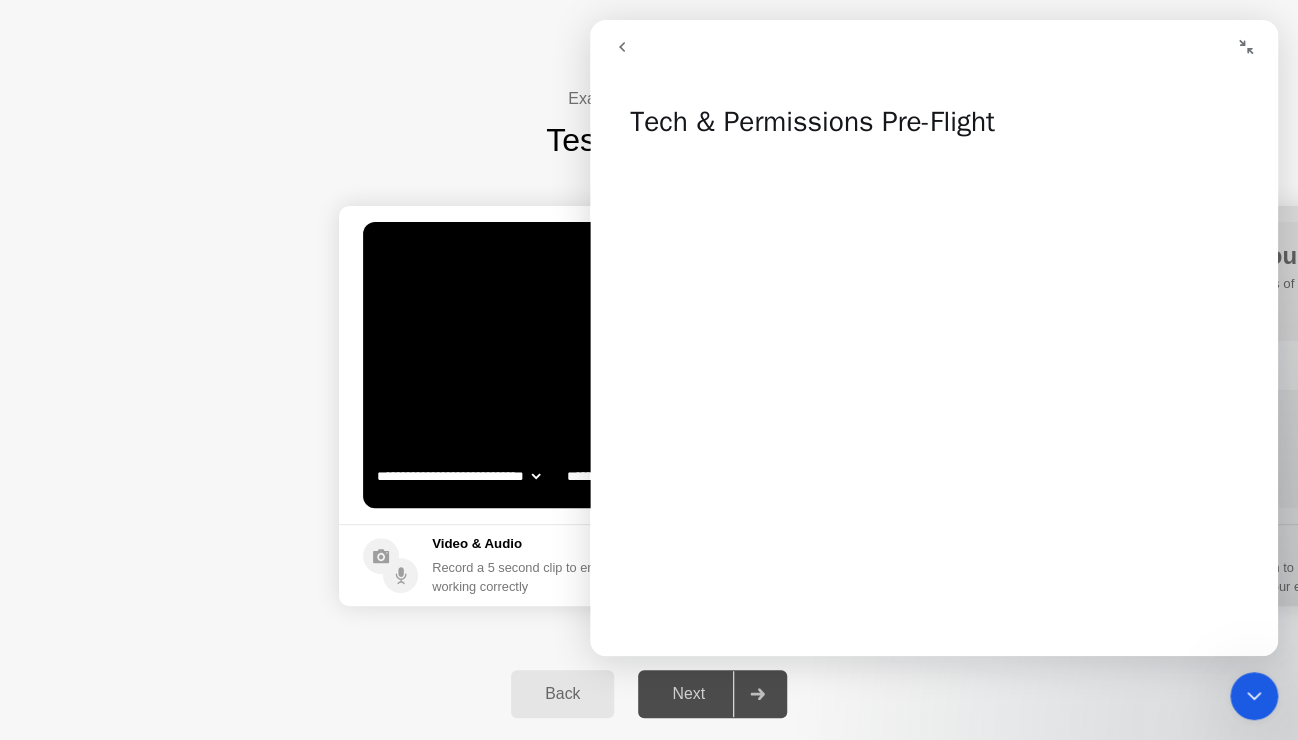 click 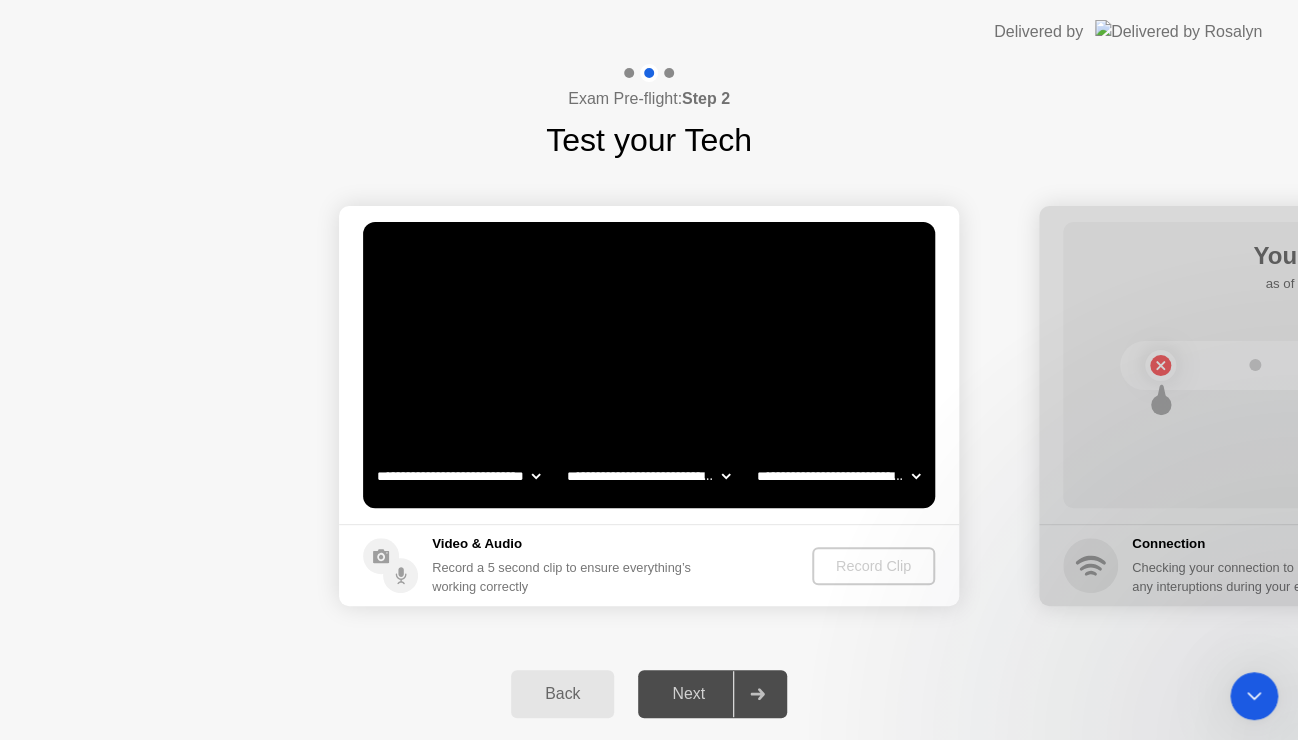 scroll, scrollTop: 0, scrollLeft: 0, axis: both 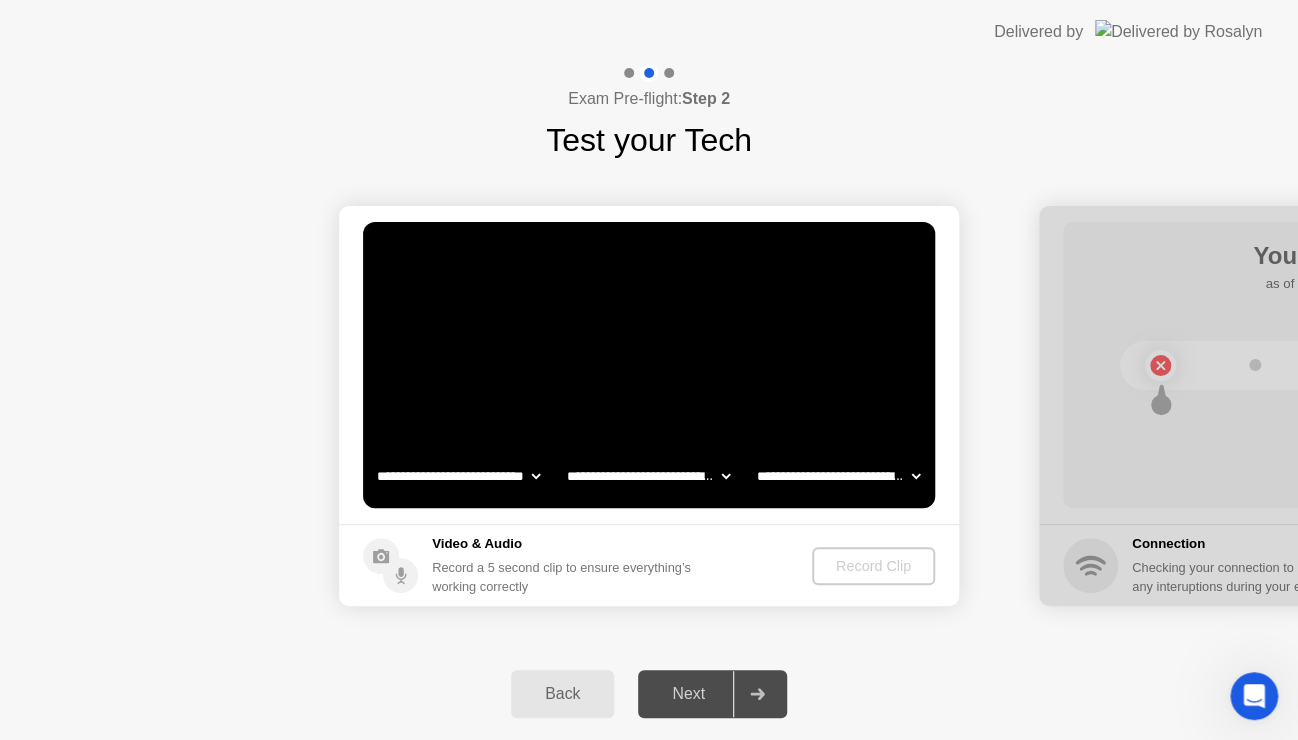 click 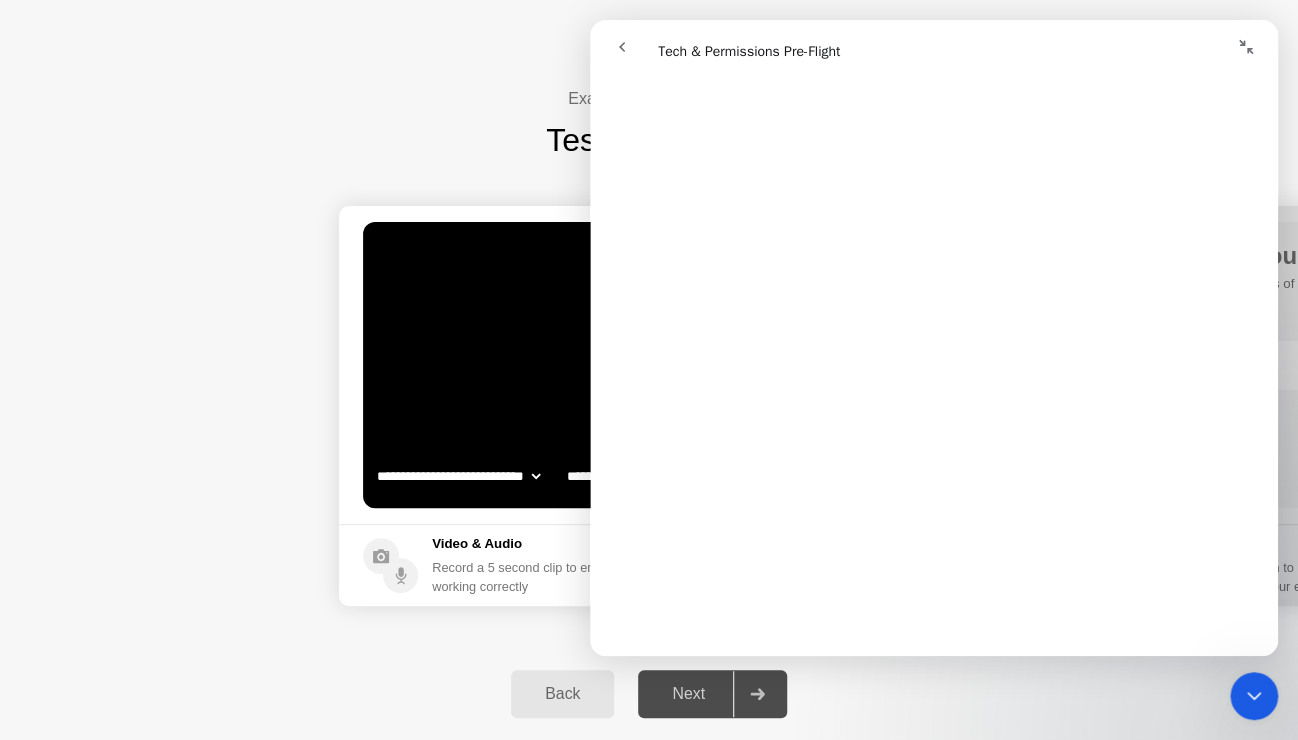 scroll, scrollTop: 1250, scrollLeft: 0, axis: vertical 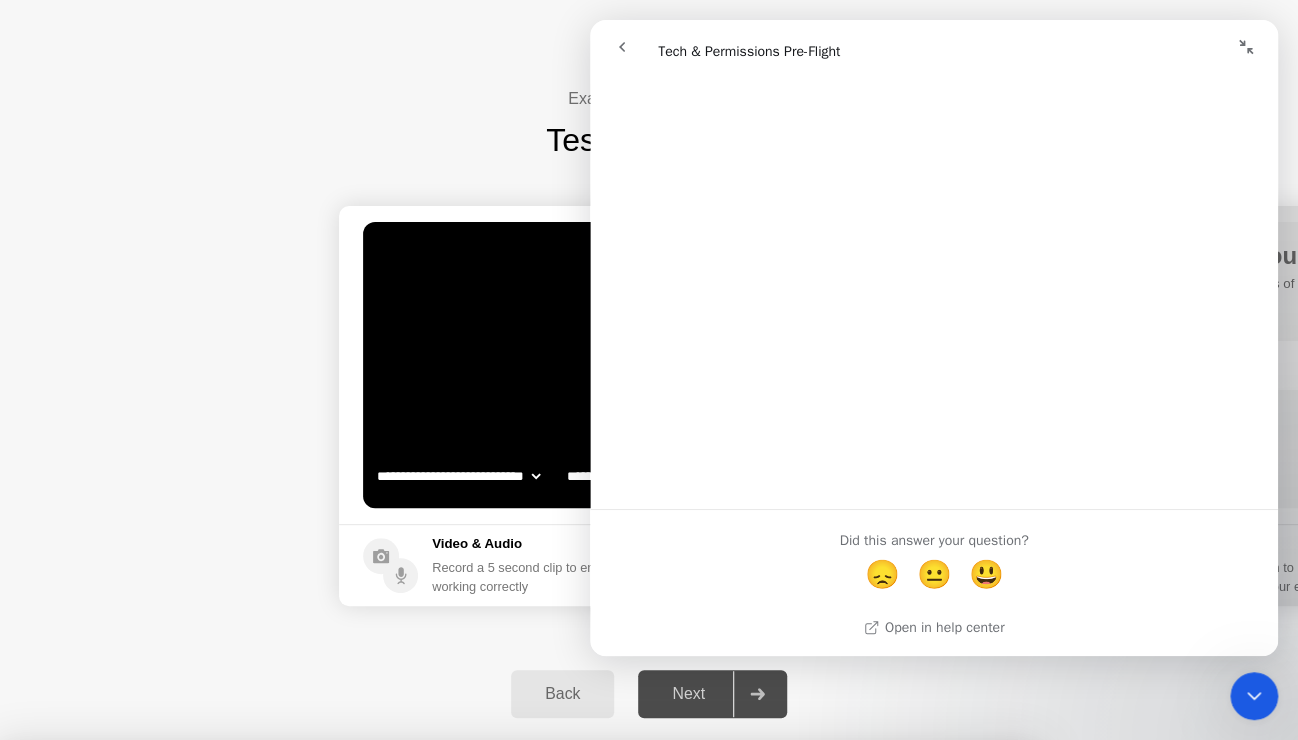 click at bounding box center [1246, 47] 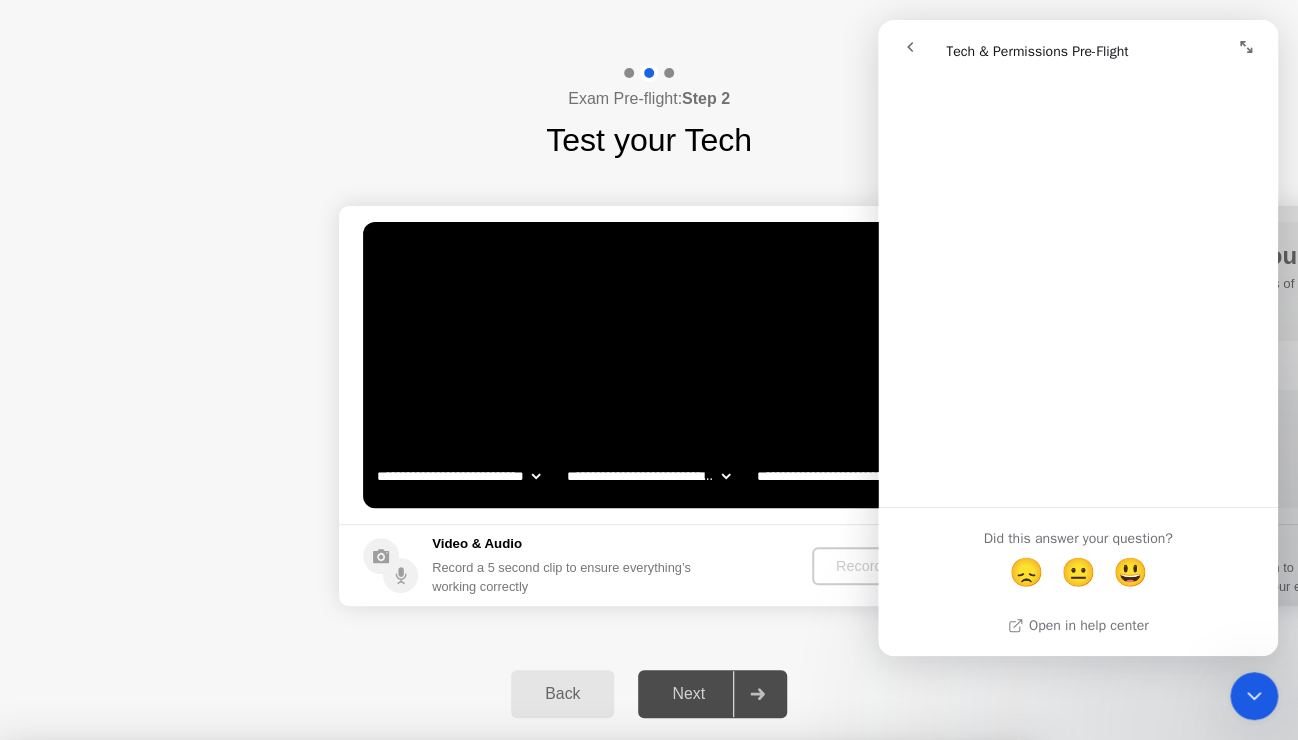 scroll, scrollTop: 2589, scrollLeft: 0, axis: vertical 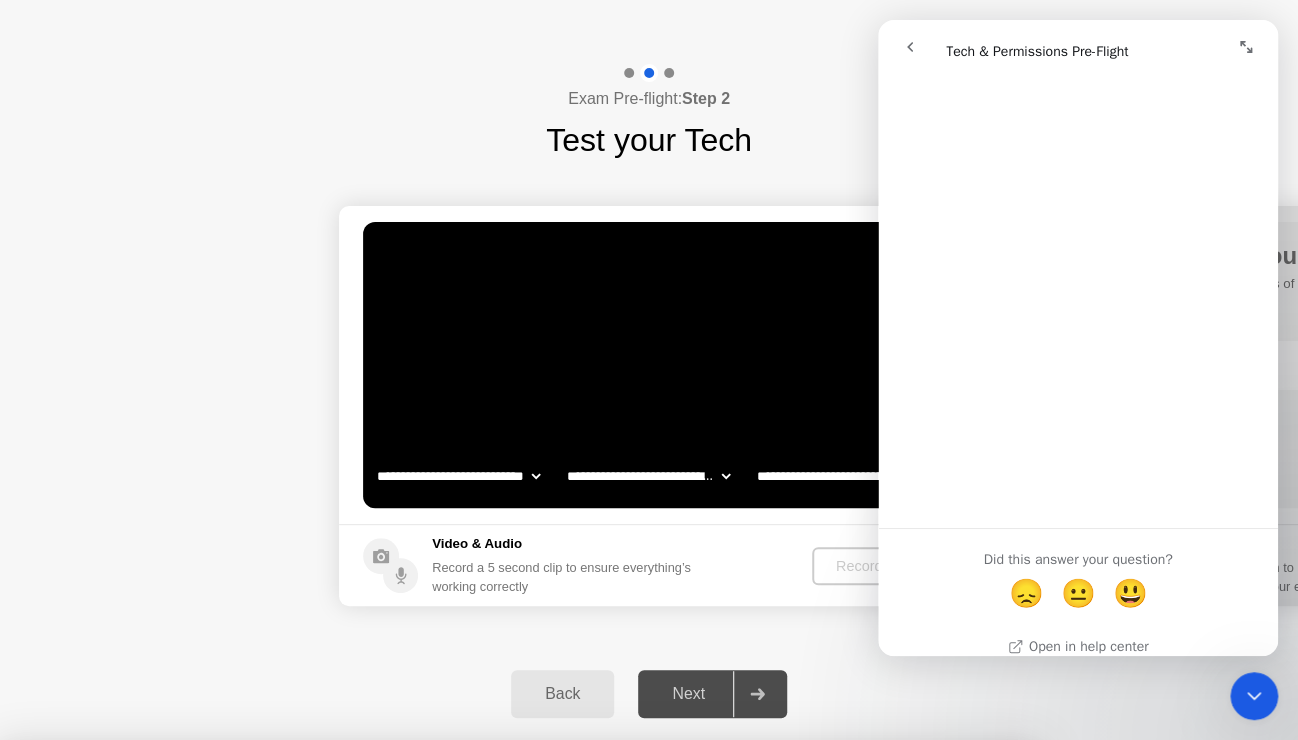 click 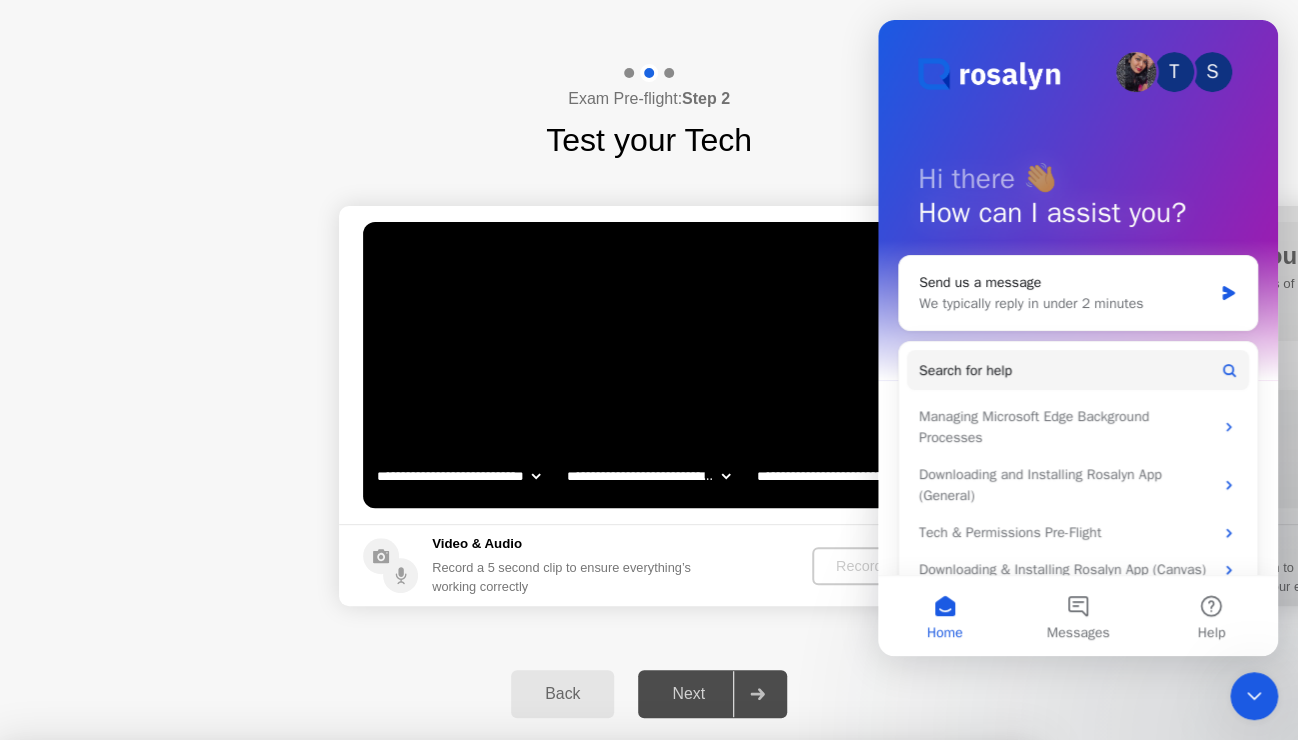 click on "No" at bounding box center (567, 853) 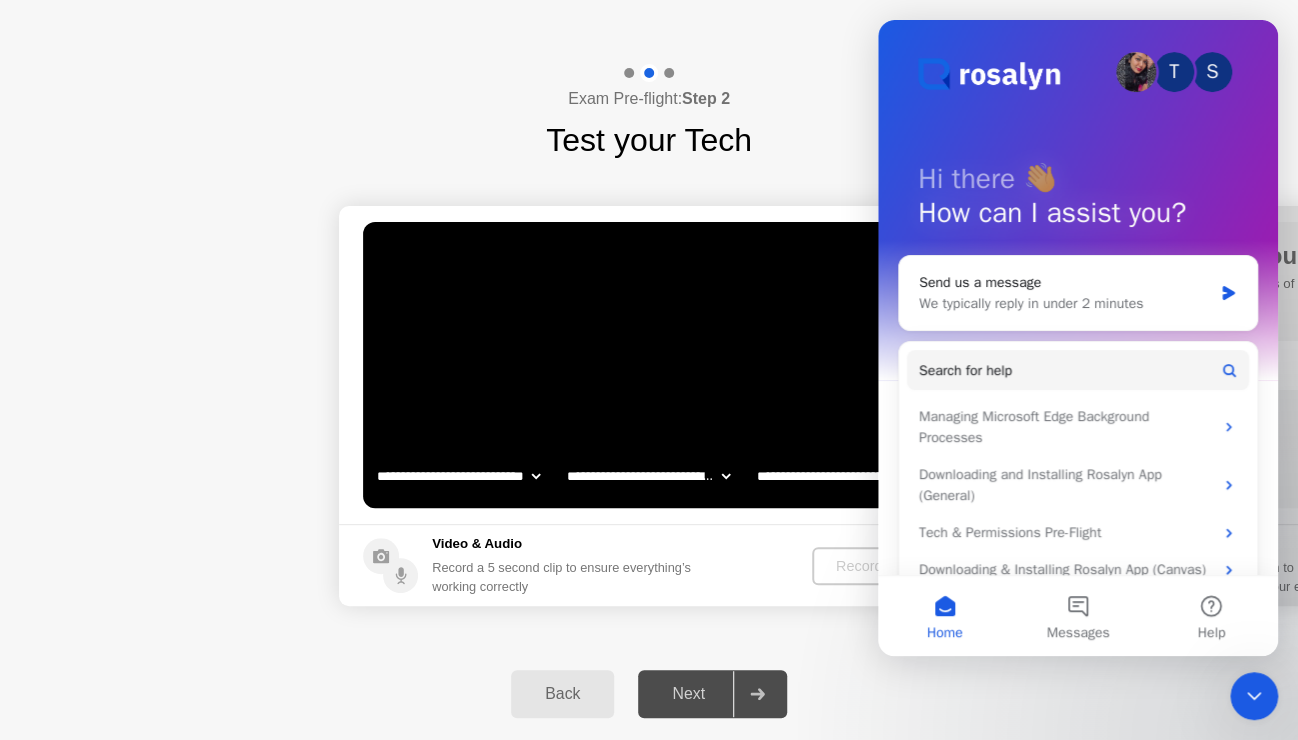 click on "Record Clip" 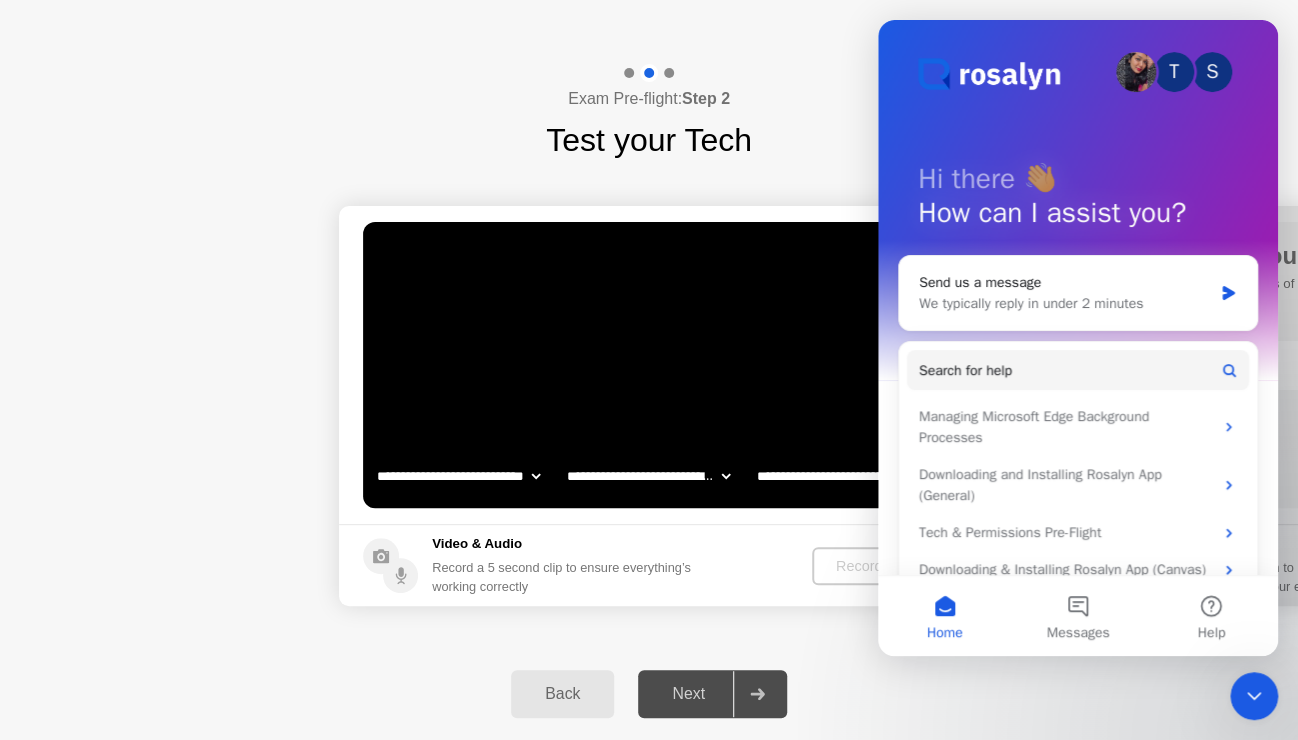 click on "Next" 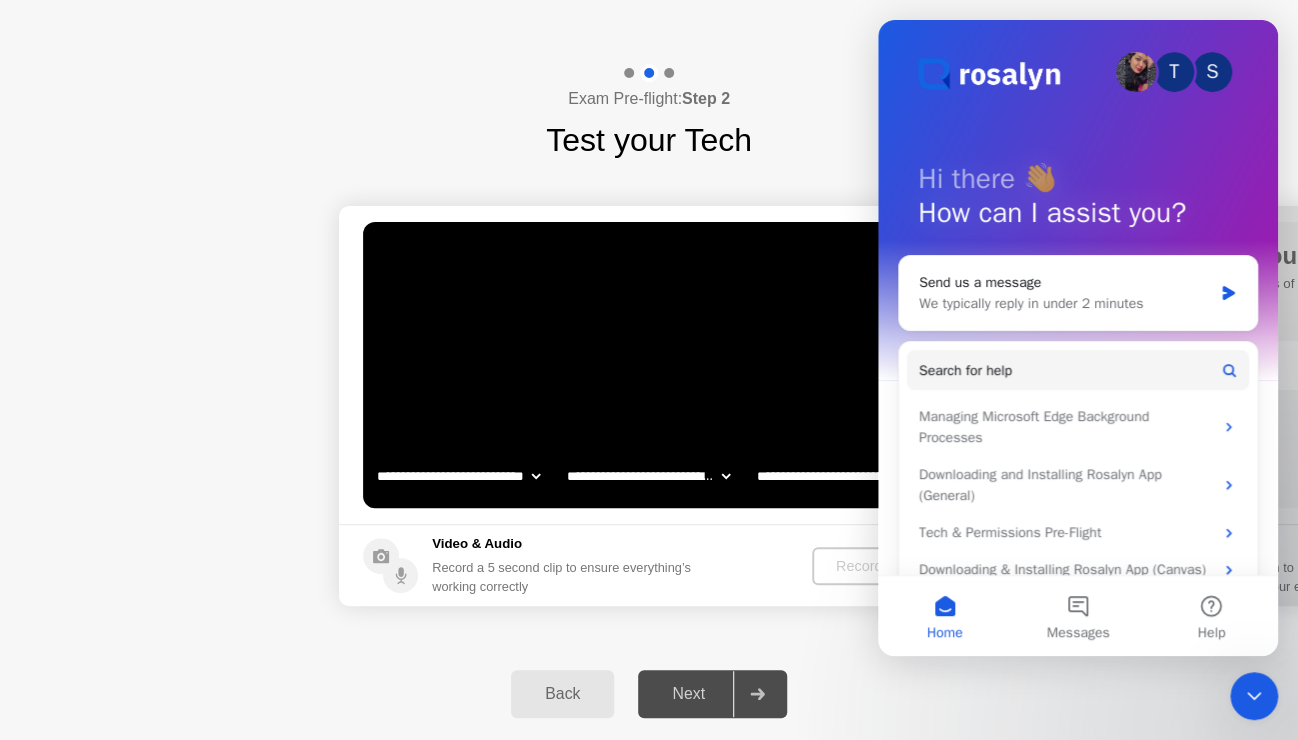 click on "**********" 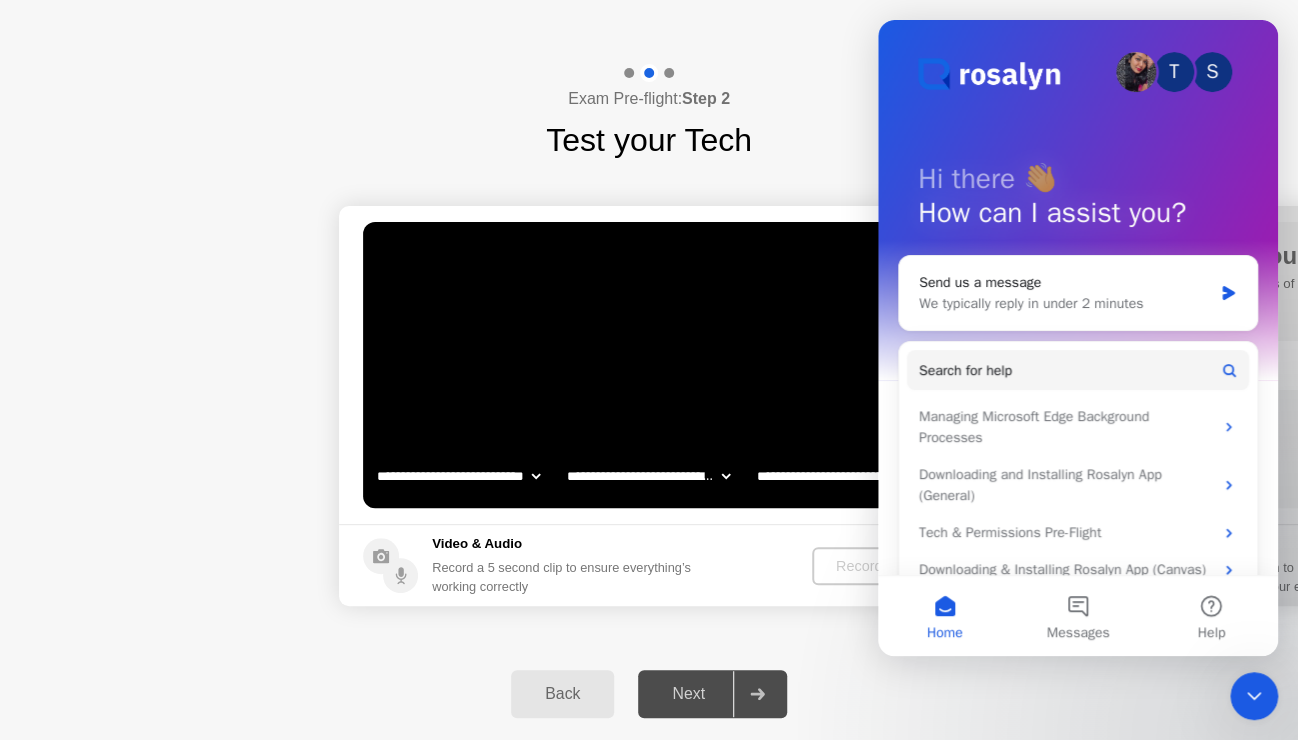 select on "**********" 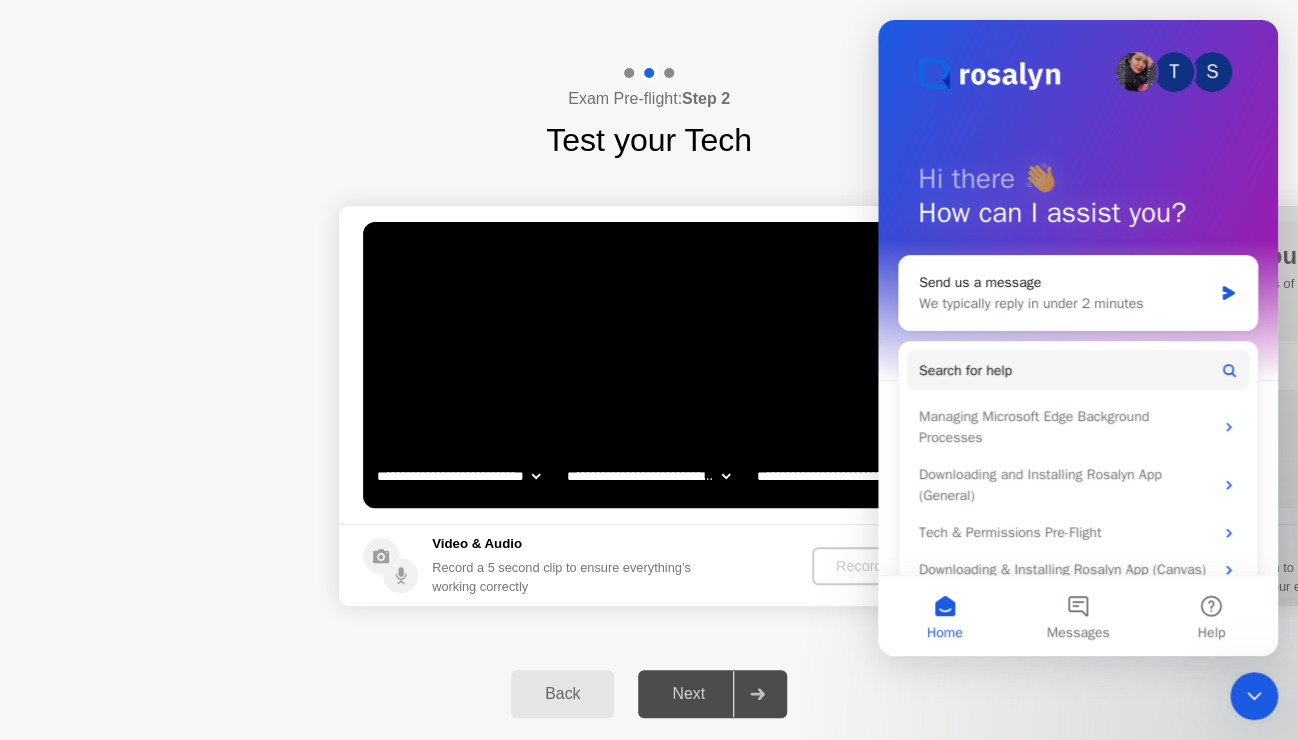 click on "**********" 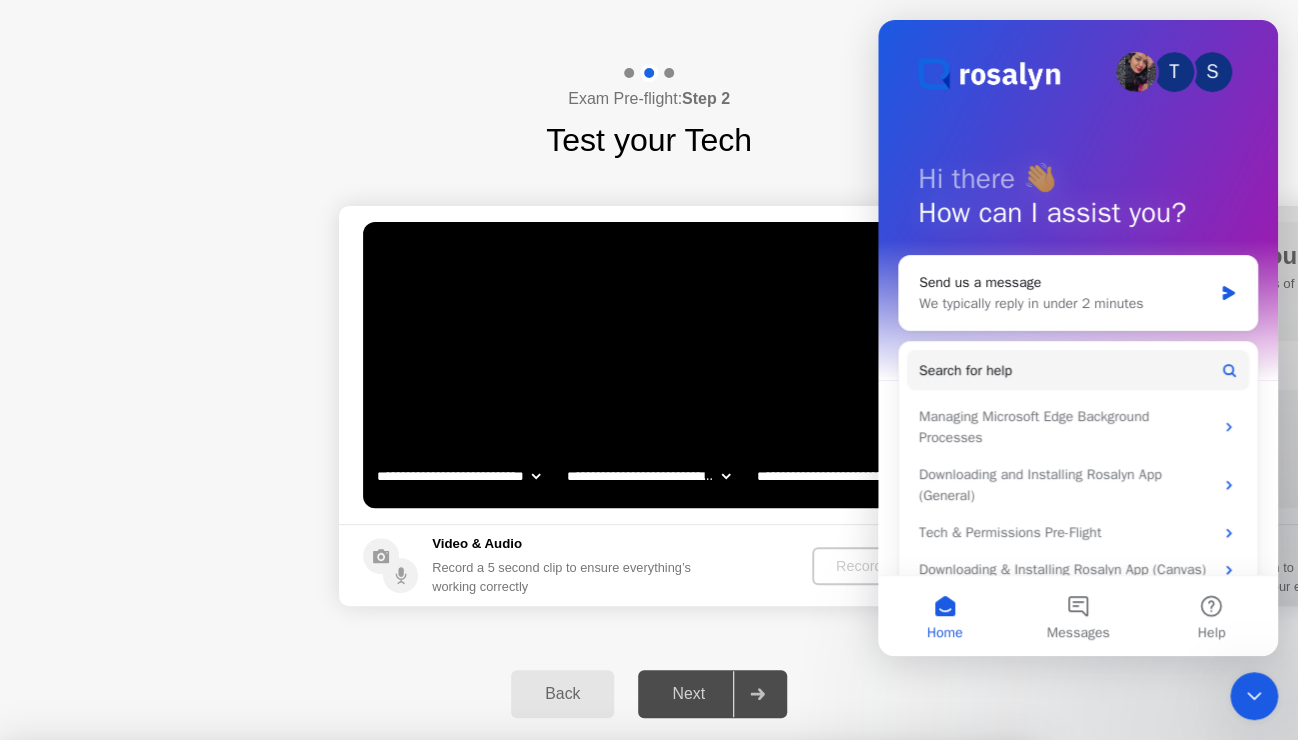 click on "Yes" at bounding box center (471, 853) 